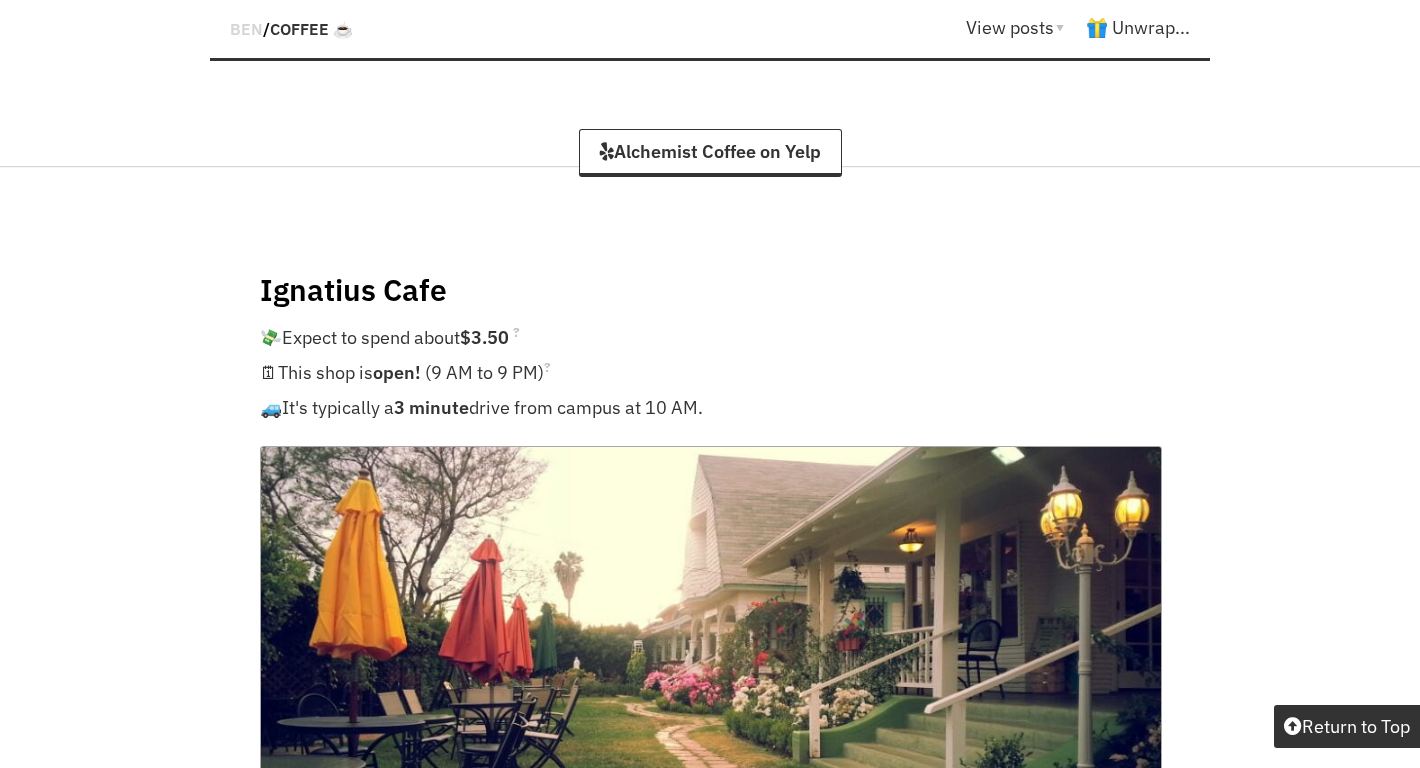 scroll, scrollTop: 12367, scrollLeft: 0, axis: vertical 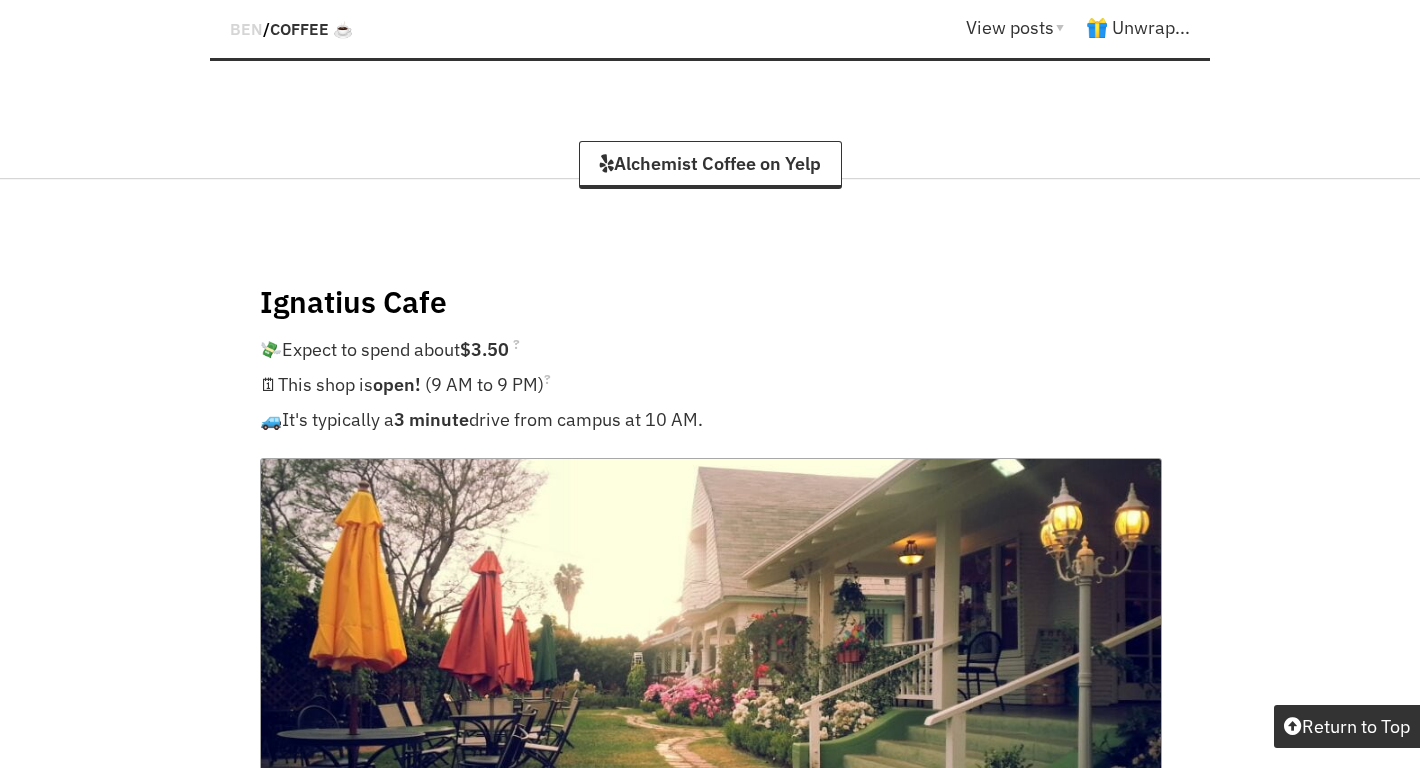 click on "Ignatius Cafe" at bounding box center (710, 301) 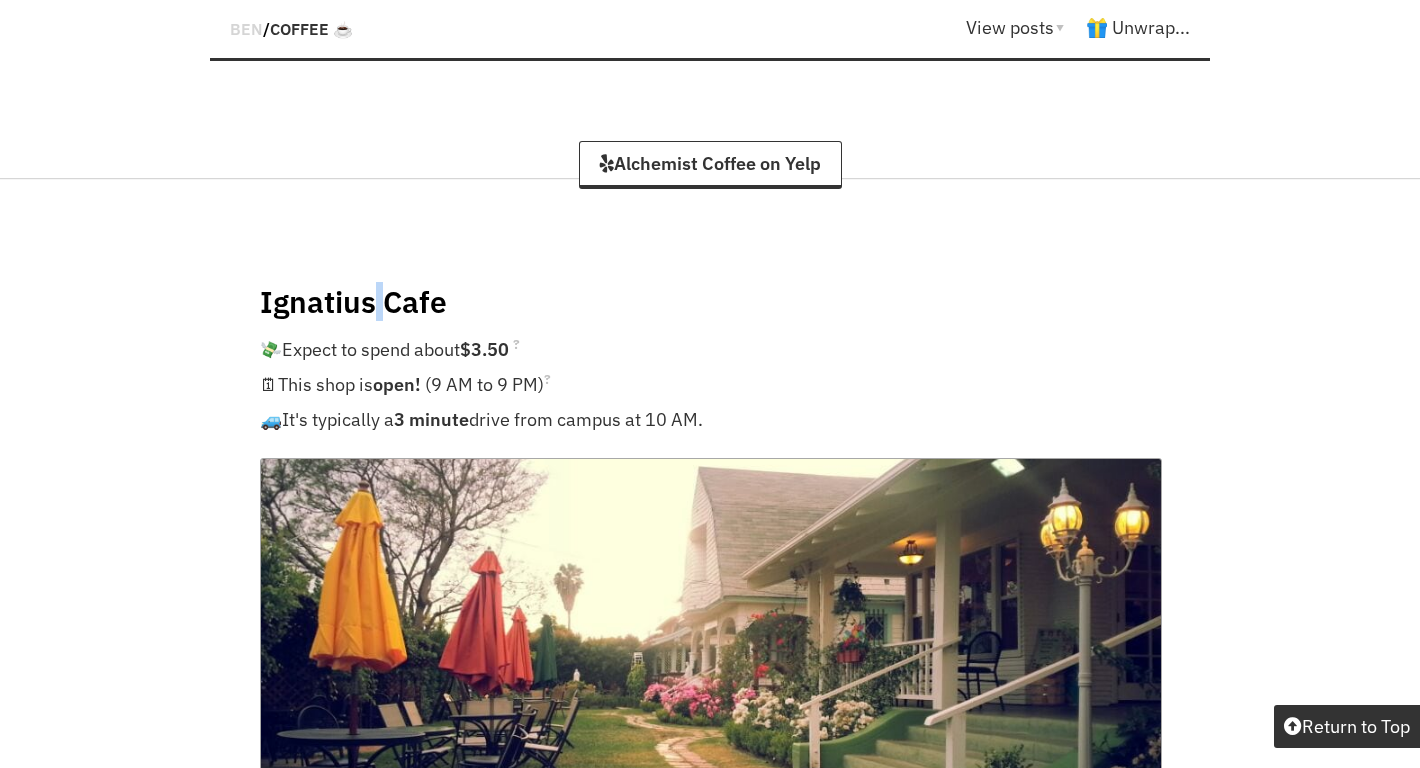 click on "Ignatius Cafe" at bounding box center [710, 301] 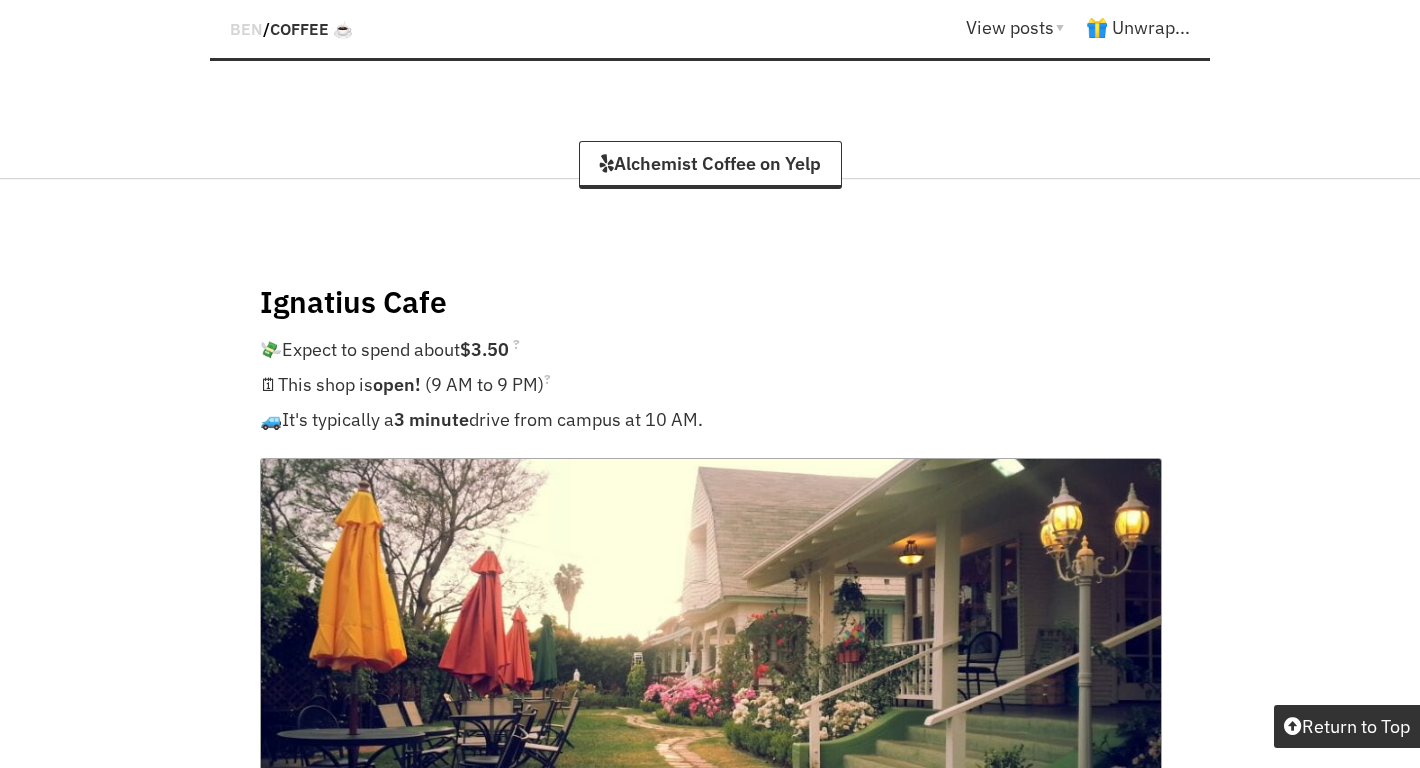 click on "Ignatius Cafe" at bounding box center [710, 301] 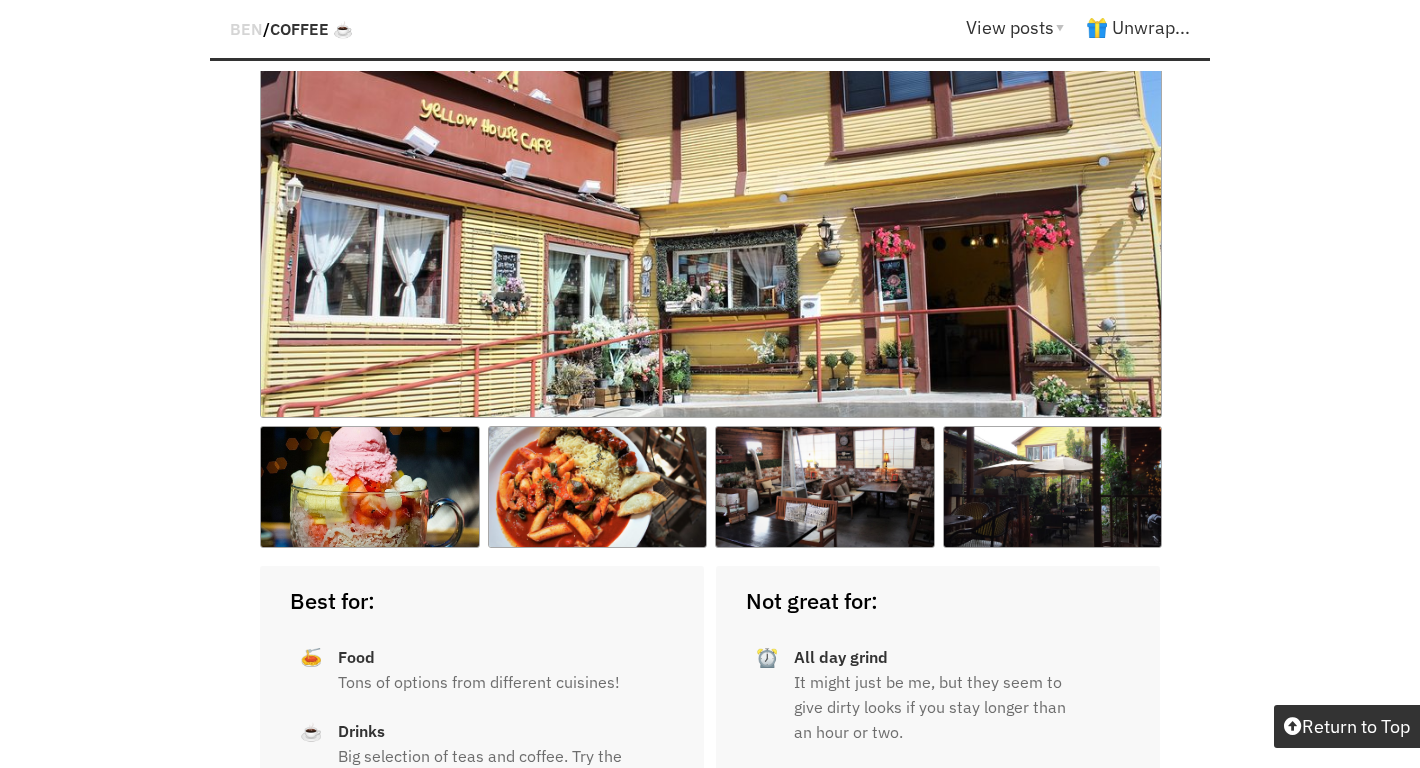 scroll, scrollTop: 17535, scrollLeft: 0, axis: vertical 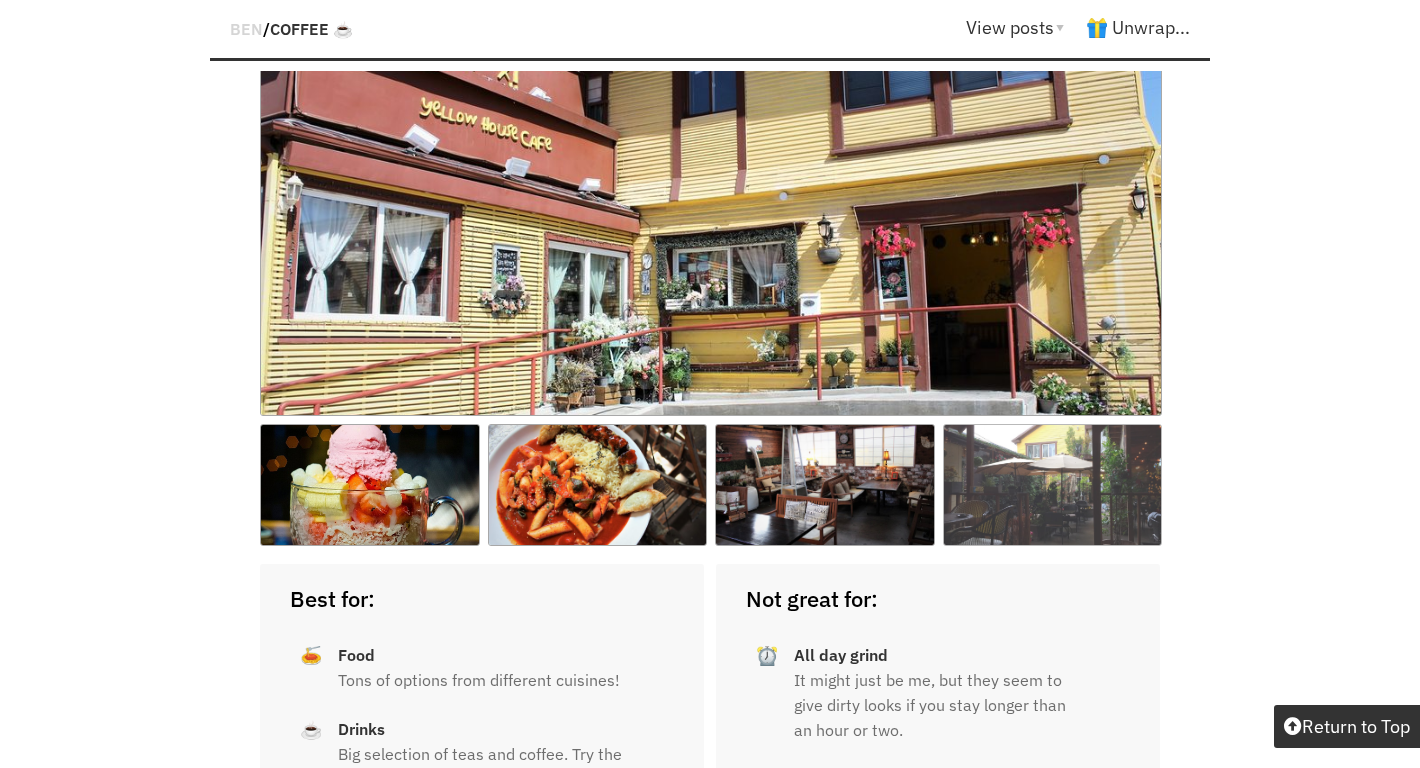 click at bounding box center [1053, 485] 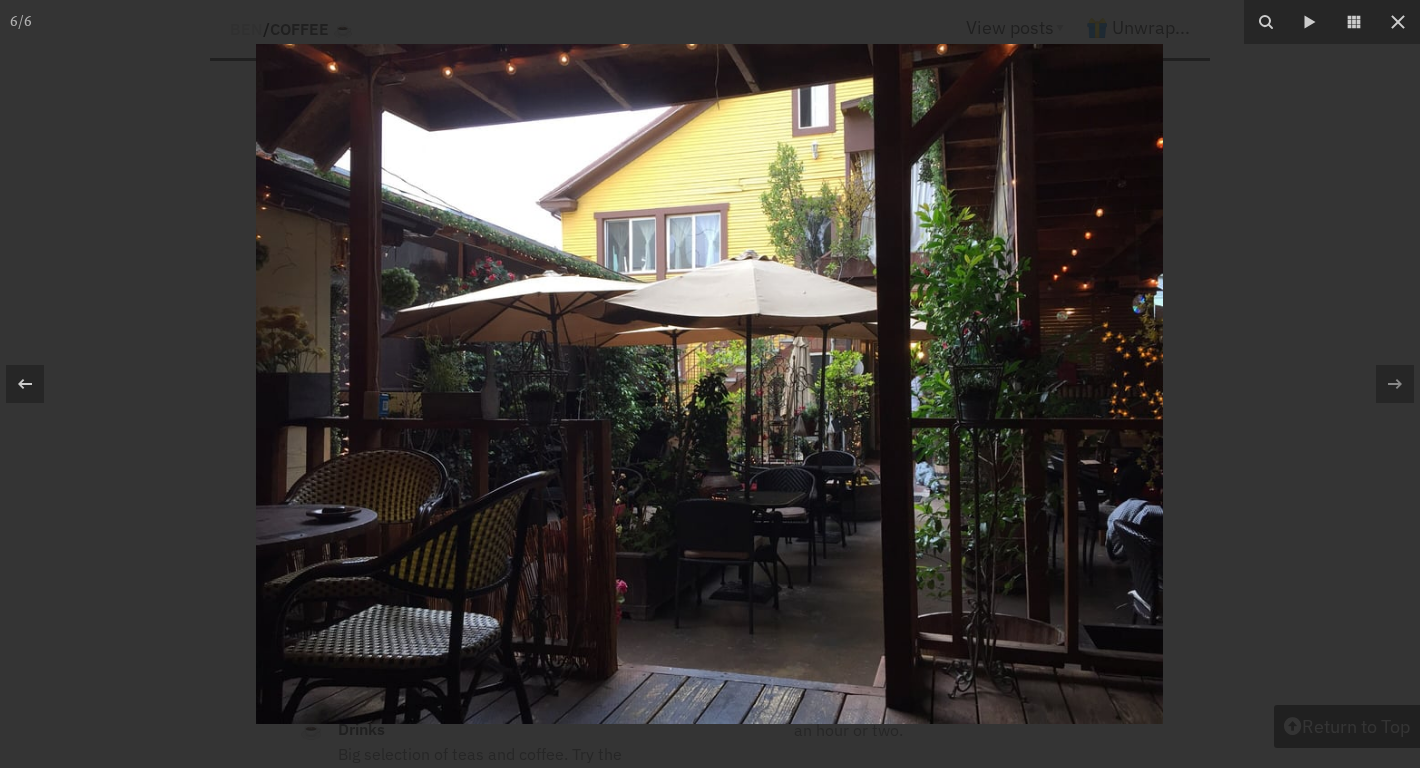 click at bounding box center (710, 384) 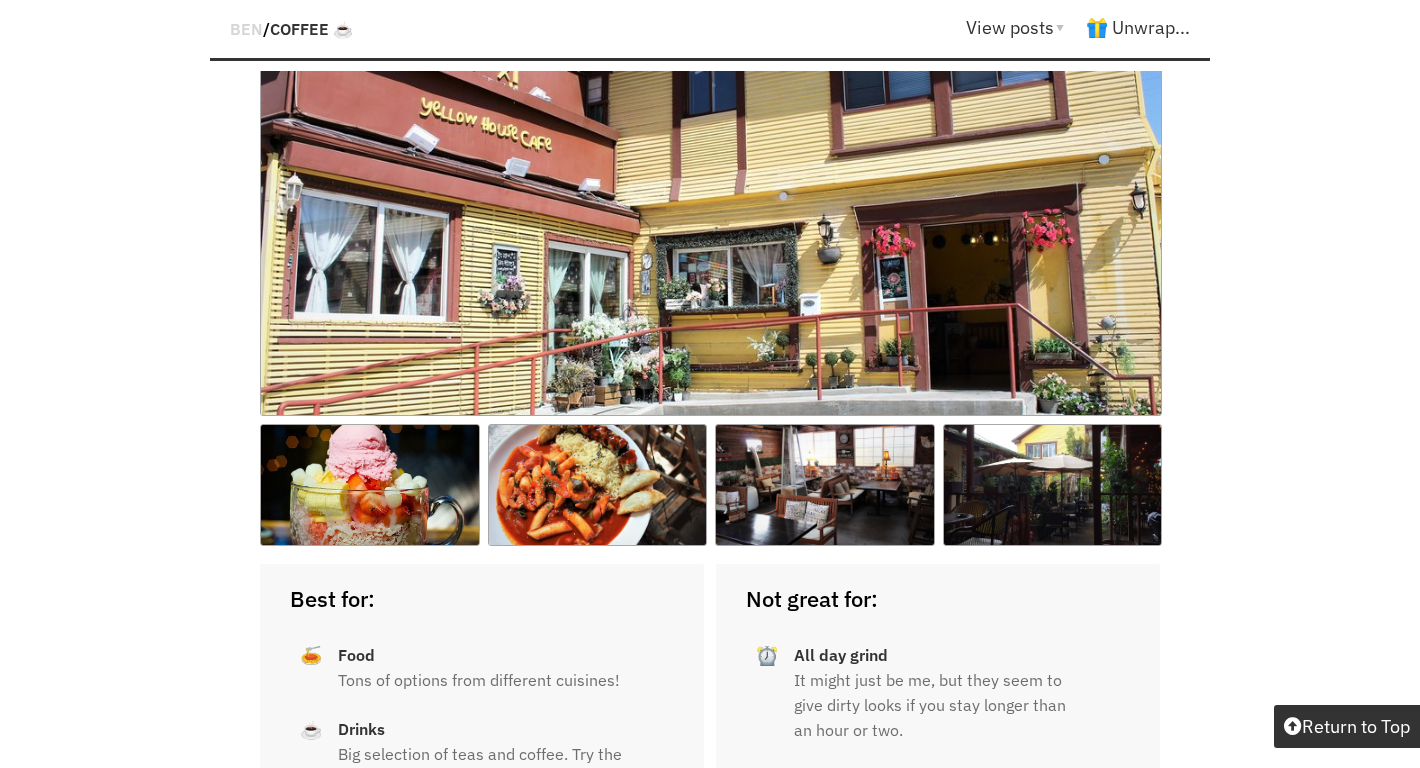 click at bounding box center (711, 215) 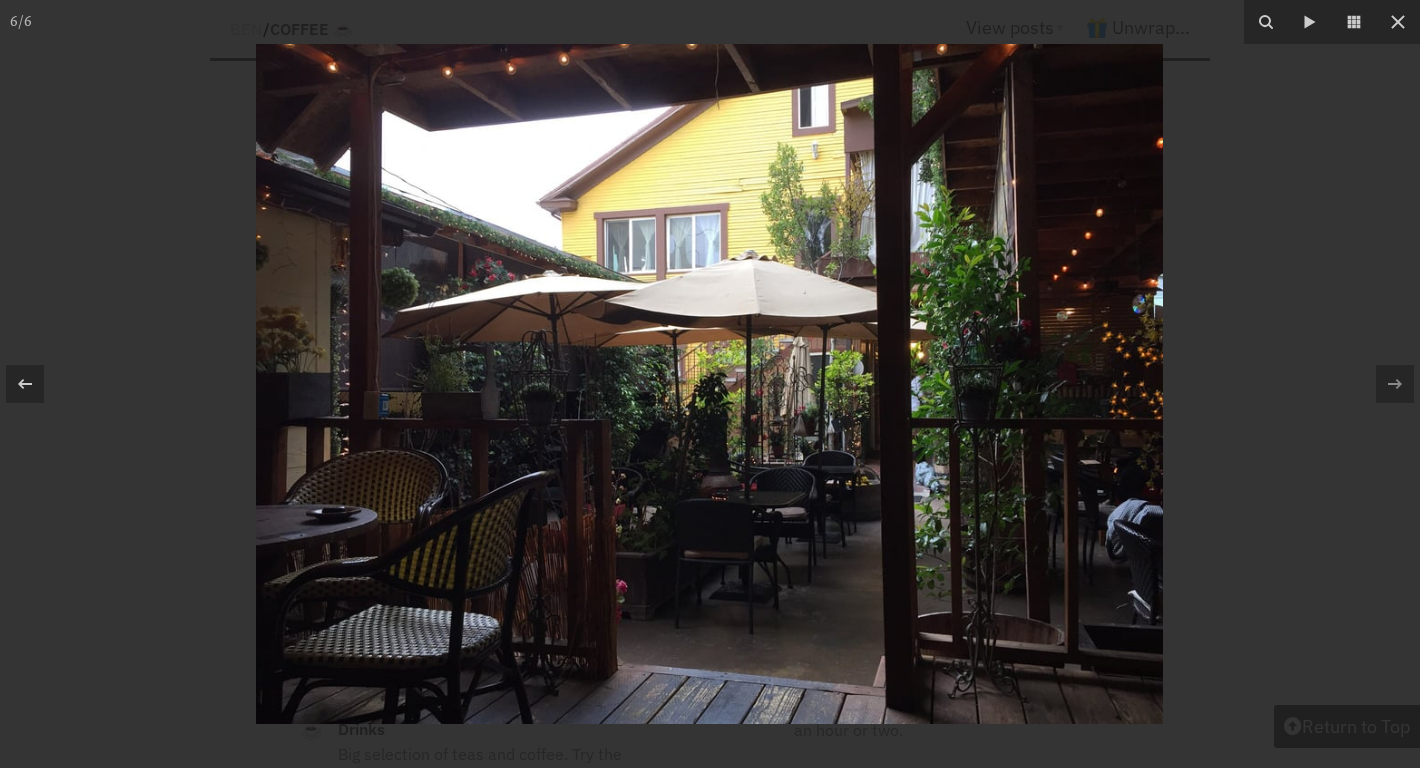 click at bounding box center [710, 384] 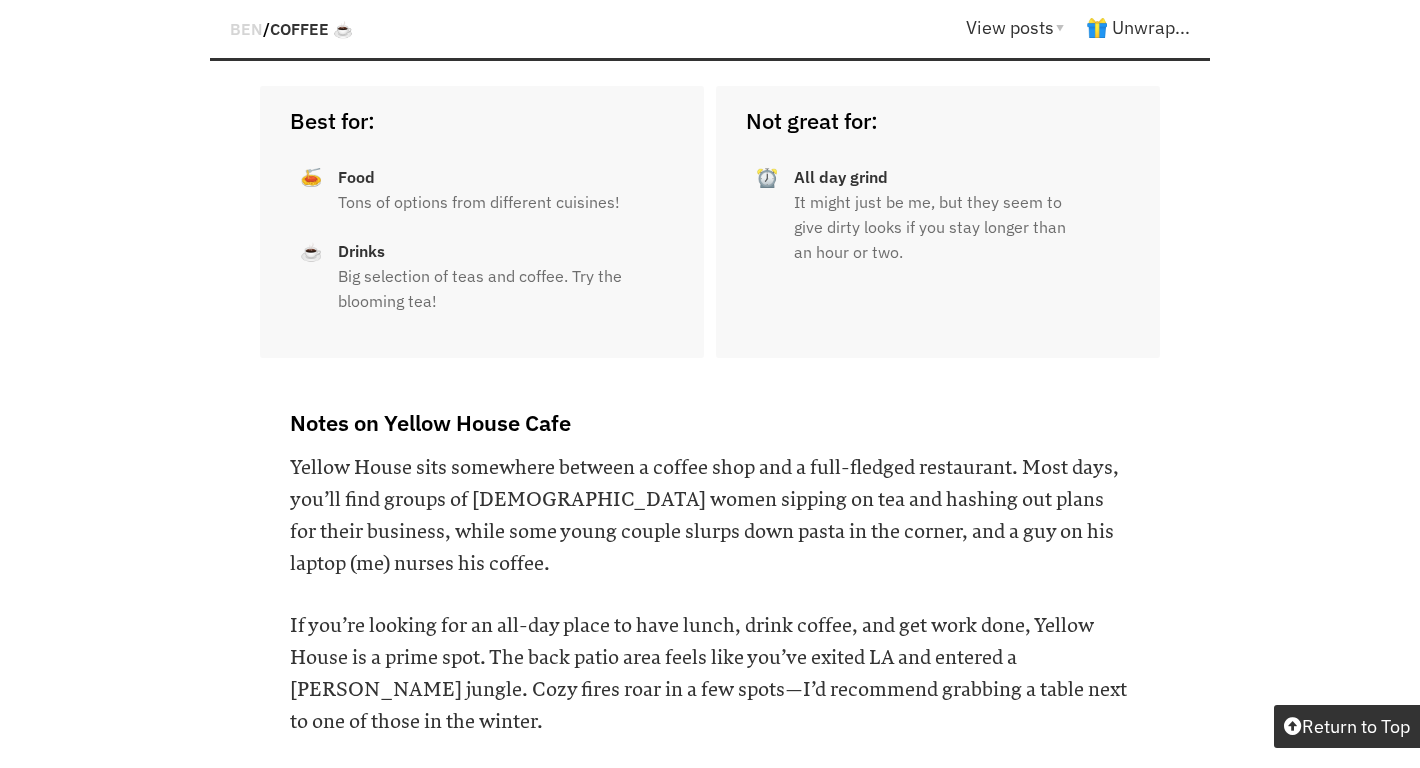scroll, scrollTop: 18705, scrollLeft: 0, axis: vertical 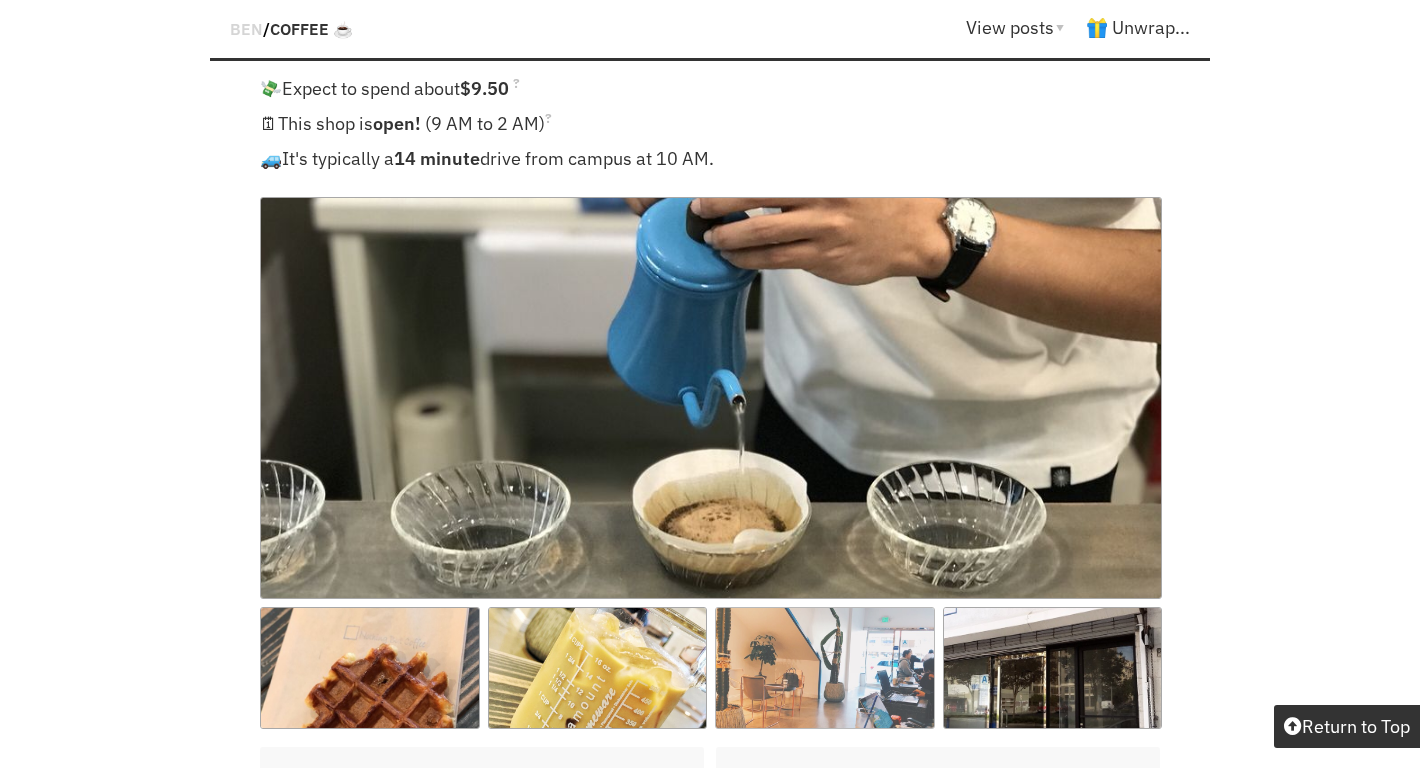 click at bounding box center [825, 668] 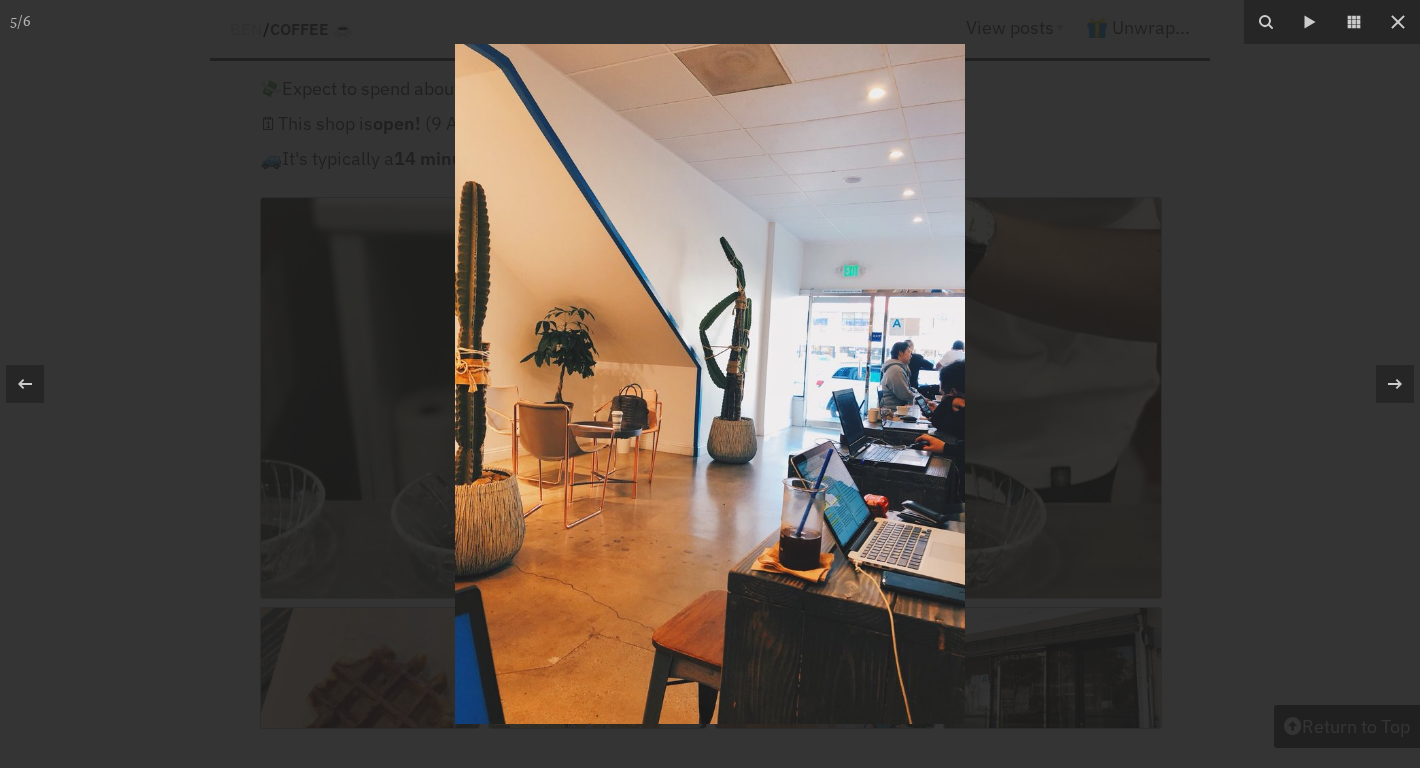 click at bounding box center (710, 384) 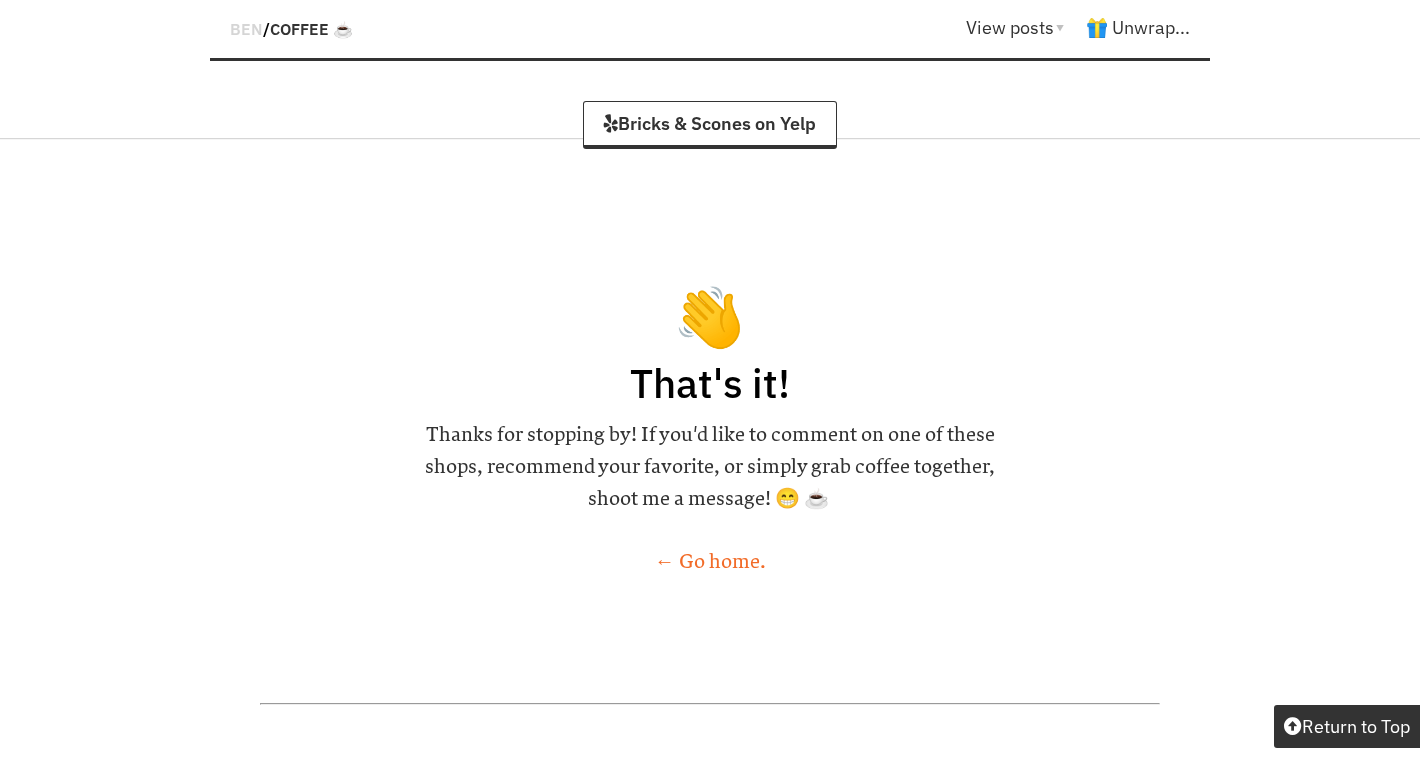scroll, scrollTop: 25138, scrollLeft: 0, axis: vertical 